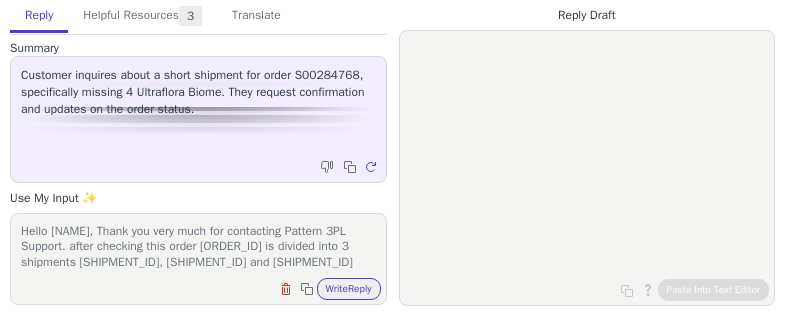 click on "Write  Reply" at bounding box center (349, 289) 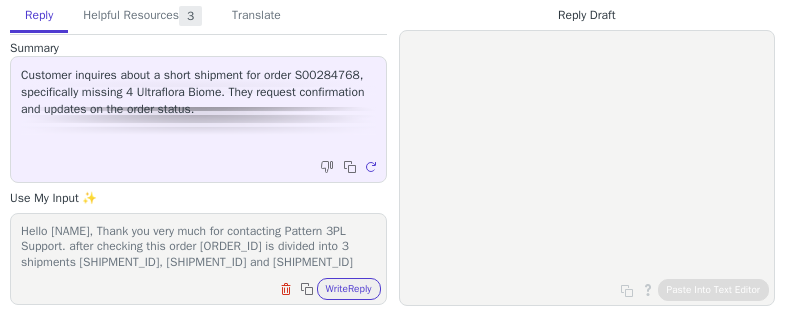 scroll, scrollTop: 0, scrollLeft: 0, axis: both 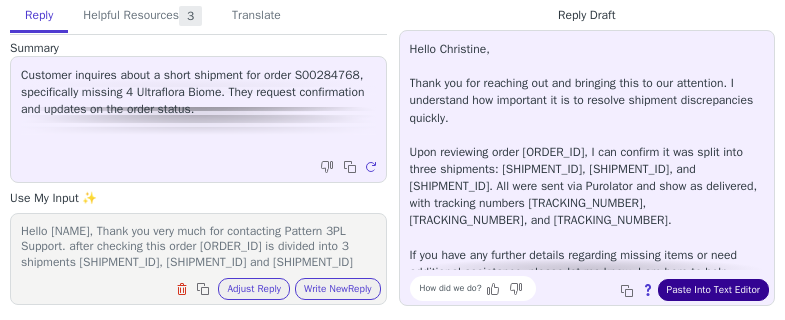 click on "Paste Into Text Editor" at bounding box center (713, 290) 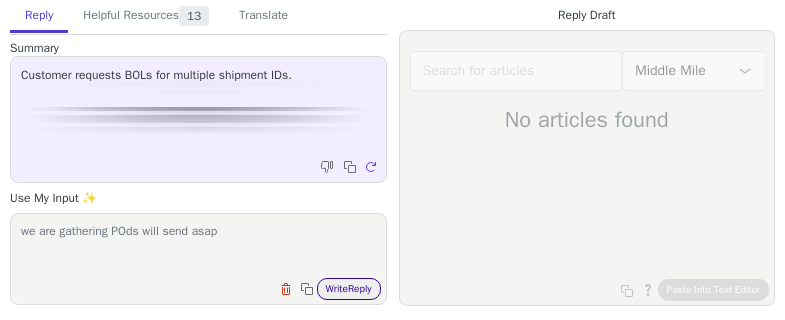 scroll, scrollTop: 0, scrollLeft: 0, axis: both 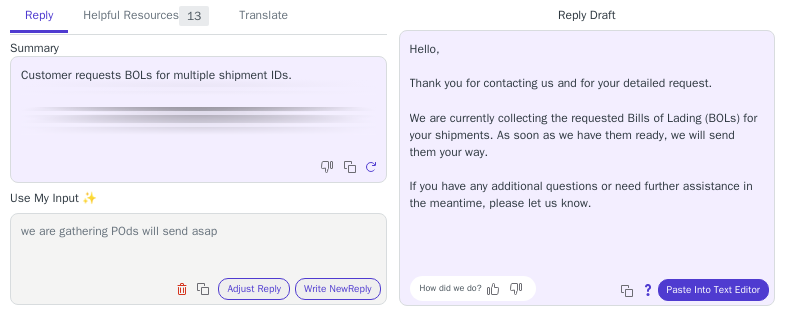 click on "Hello, Thank you for contacting us and for your detailed request. We are currently collecting the requested Bills of Lading (BOLs) for your shipments. As soon as we have them ready, we will send them your way. If you have any additional questions or need further assistance in the meantime, please let us know. How did we do?   Copy to clipboard About this reply Paste Into Text Editor" at bounding box center [587, 168] 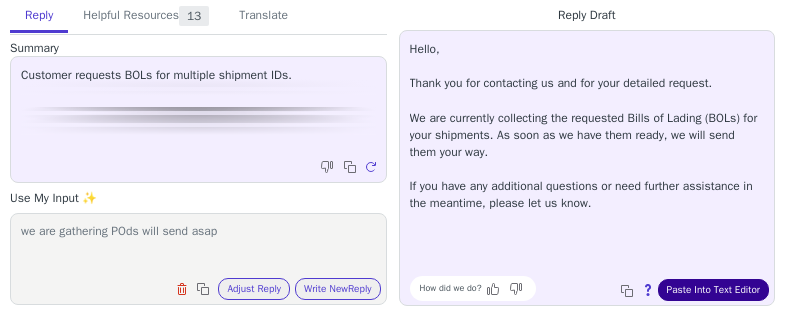 click on "Paste Into Text Editor" at bounding box center (713, 290) 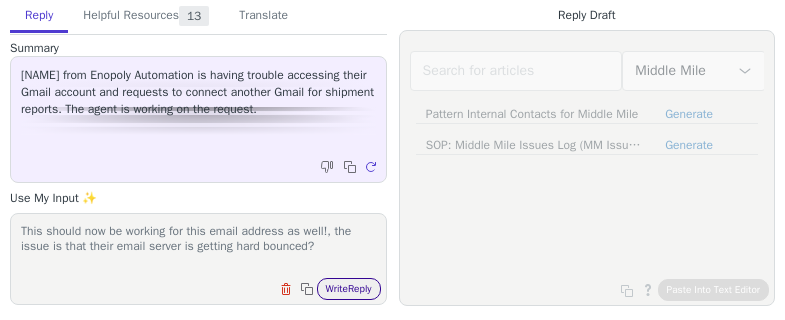 scroll, scrollTop: 0, scrollLeft: 0, axis: both 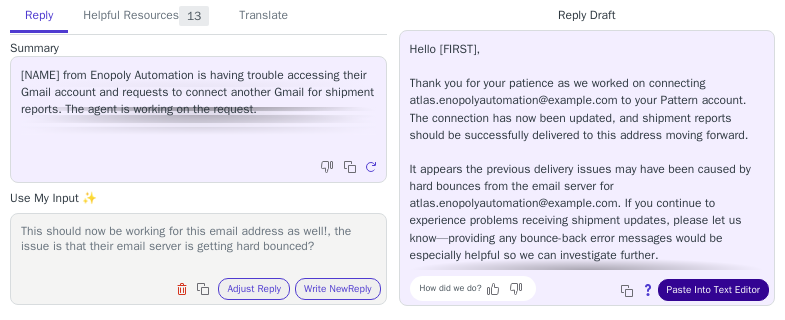 click on "Paste Into Text Editor" at bounding box center (713, 290) 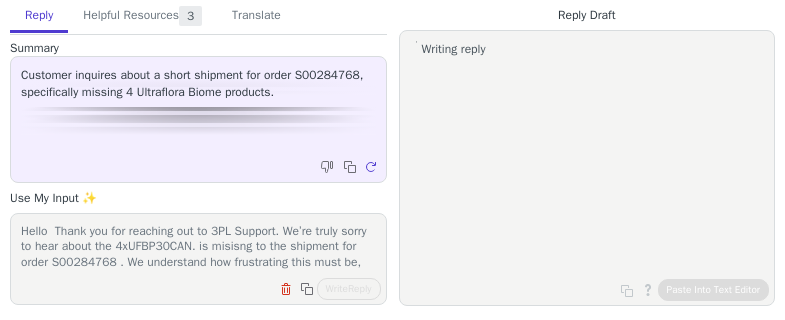scroll, scrollTop: 0, scrollLeft: 0, axis: both 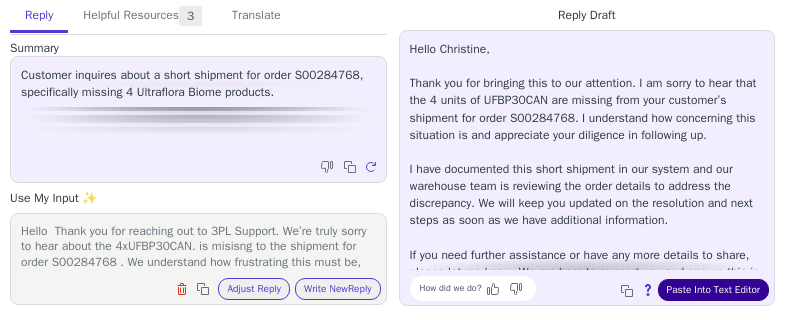 click on "Paste Into Text Editor" at bounding box center [713, 290] 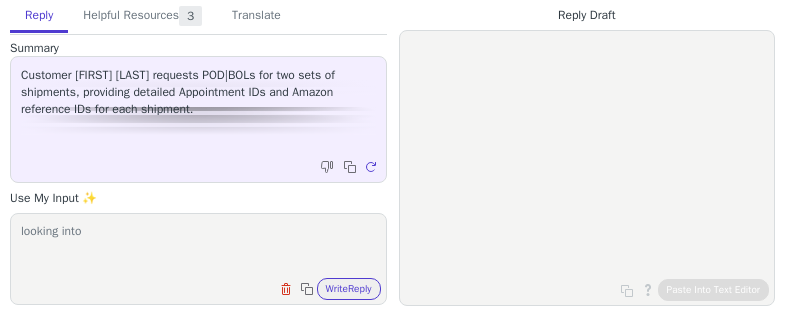 scroll, scrollTop: 0, scrollLeft: 0, axis: both 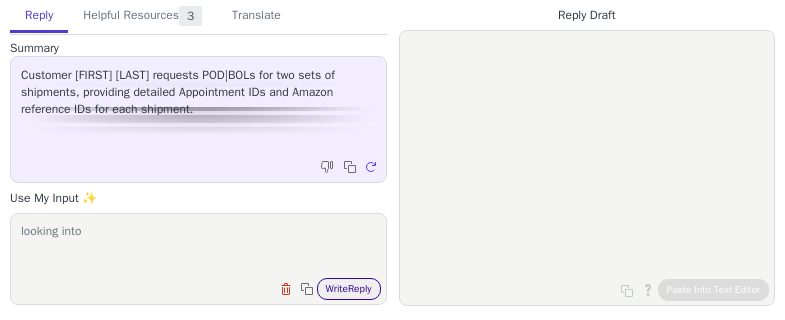 click on "Write  Reply" at bounding box center (349, 289) 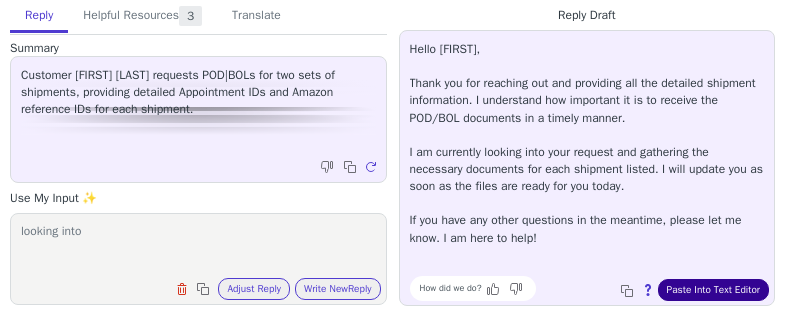 click on "Paste Into Text Editor" at bounding box center (713, 290) 